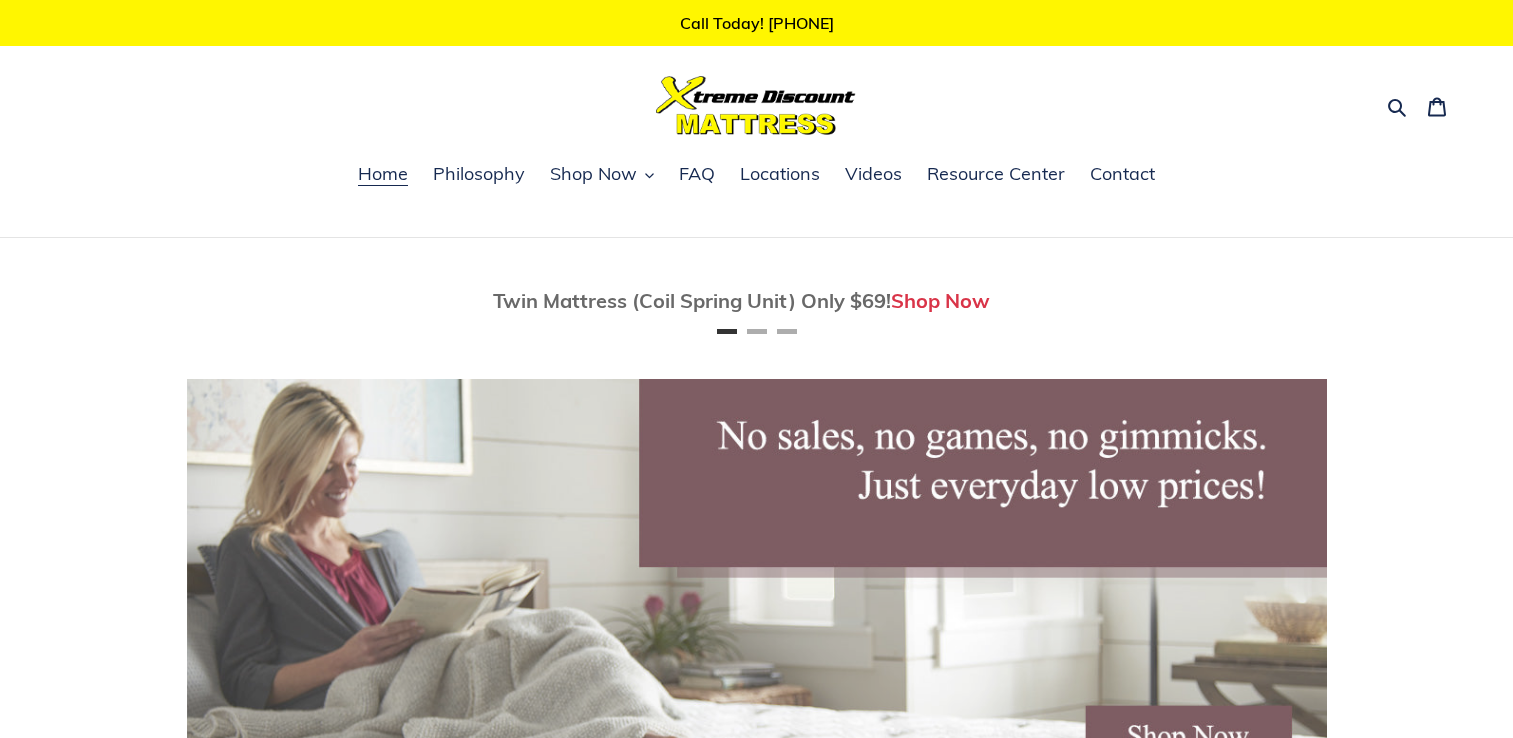scroll, scrollTop: 0, scrollLeft: 0, axis: both 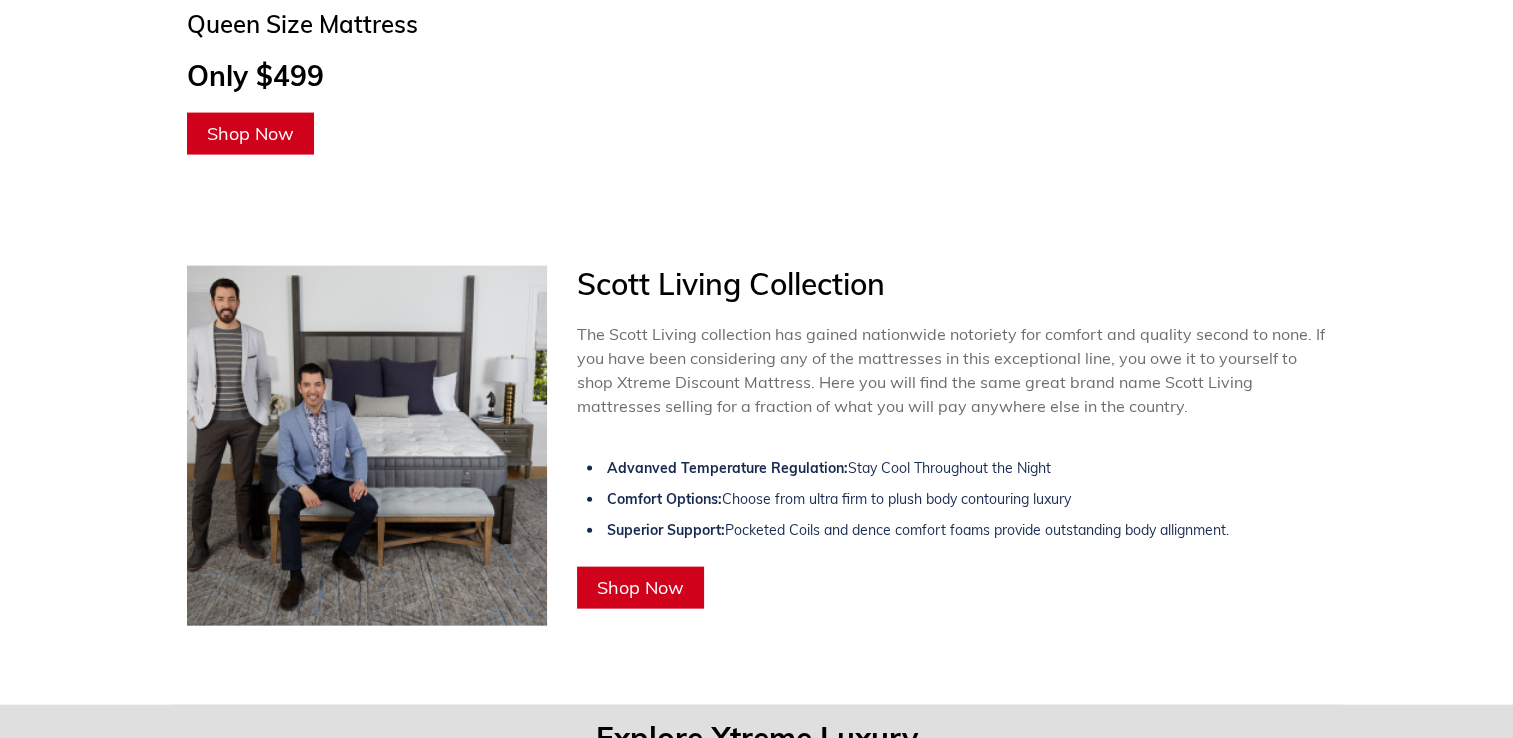 click on "Shop Now" at bounding box center (640, 587) 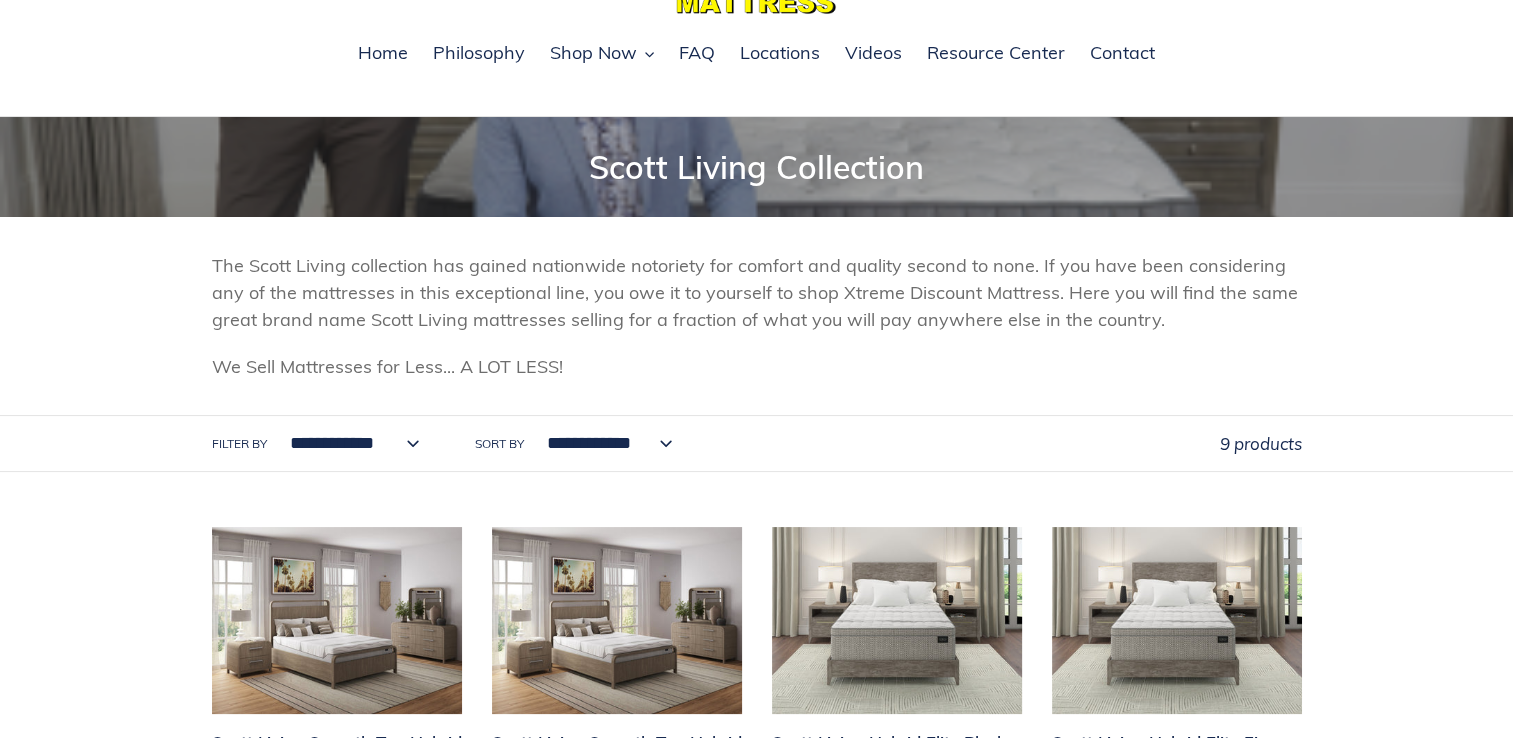 scroll, scrollTop: 0, scrollLeft: 0, axis: both 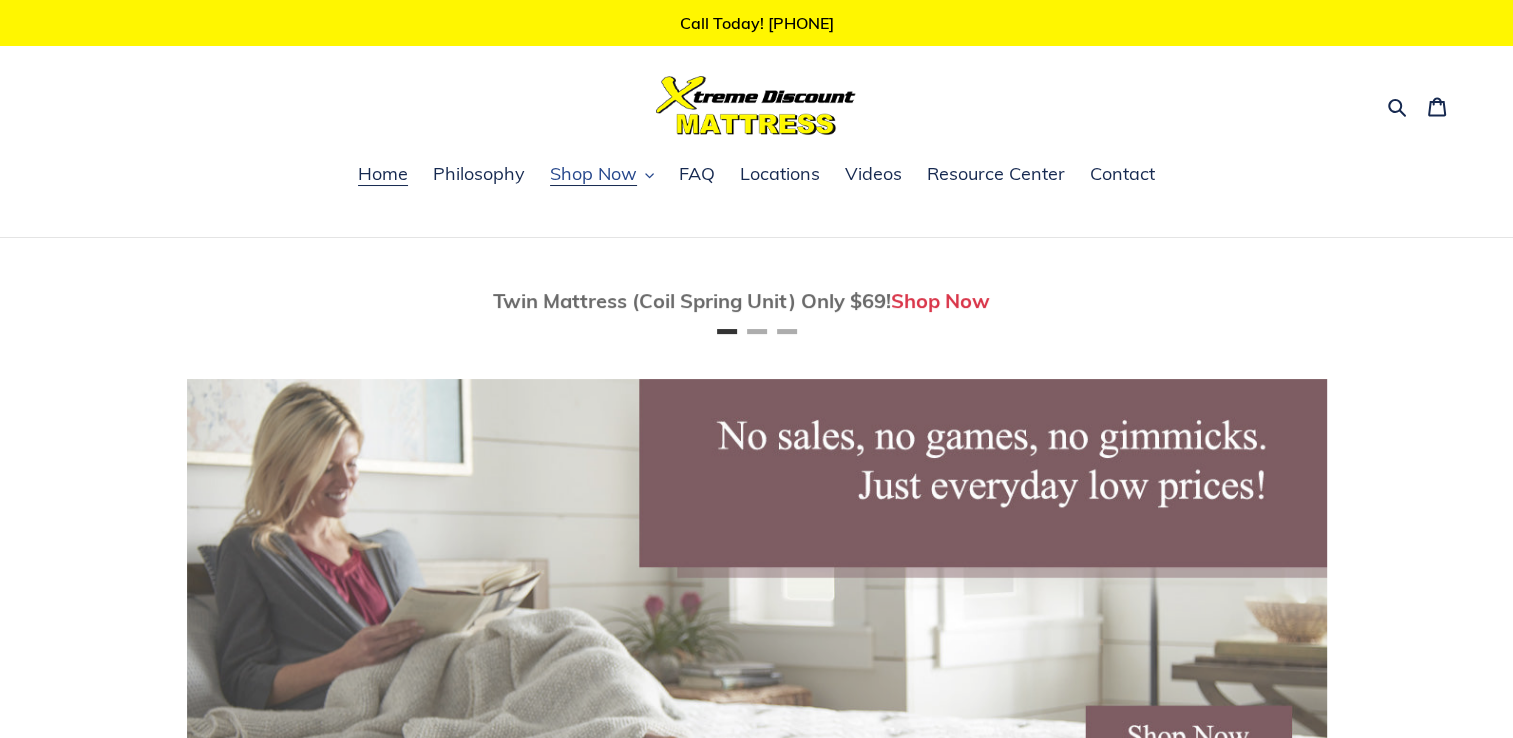 click on "Shop Now" at bounding box center [593, 174] 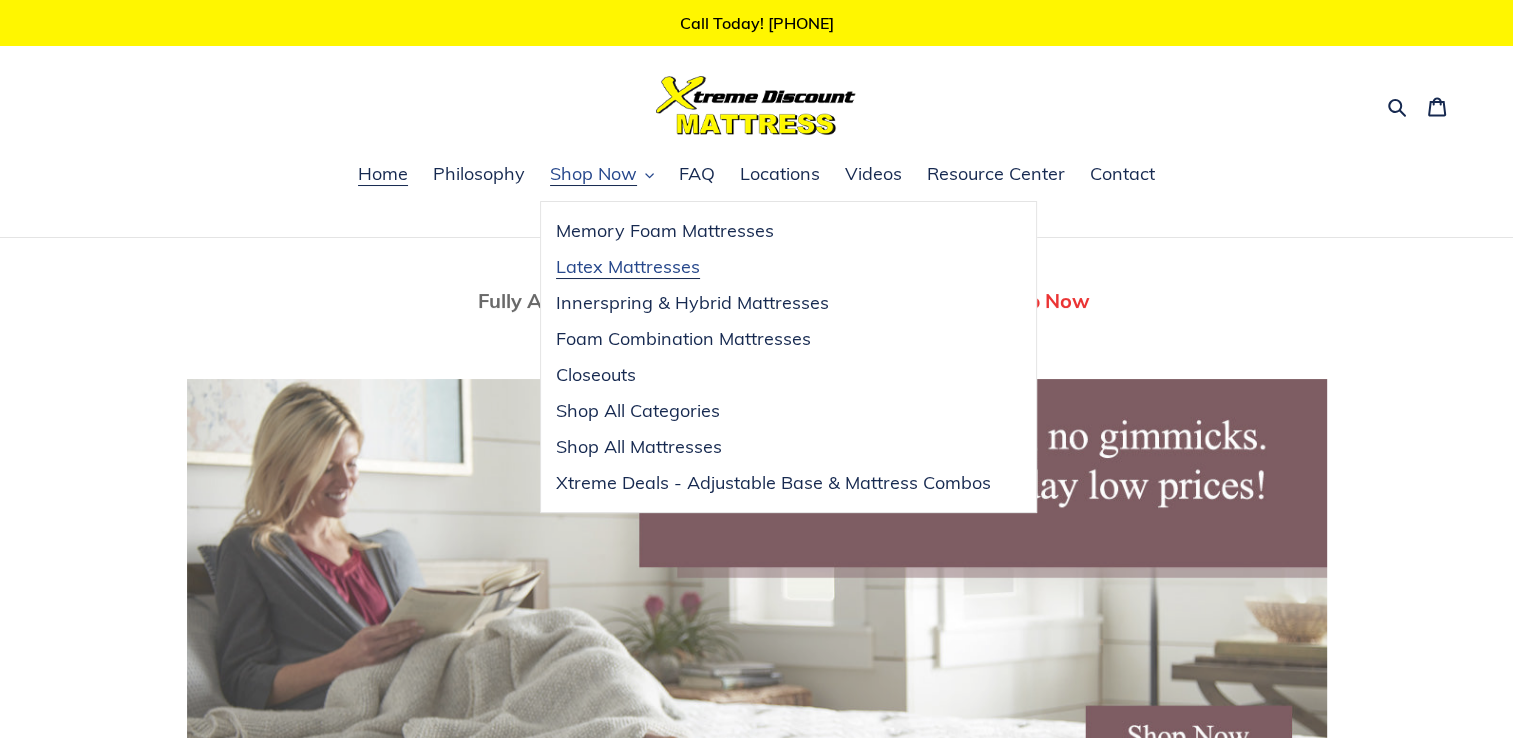 scroll, scrollTop: 0, scrollLeft: 1140, axis: horizontal 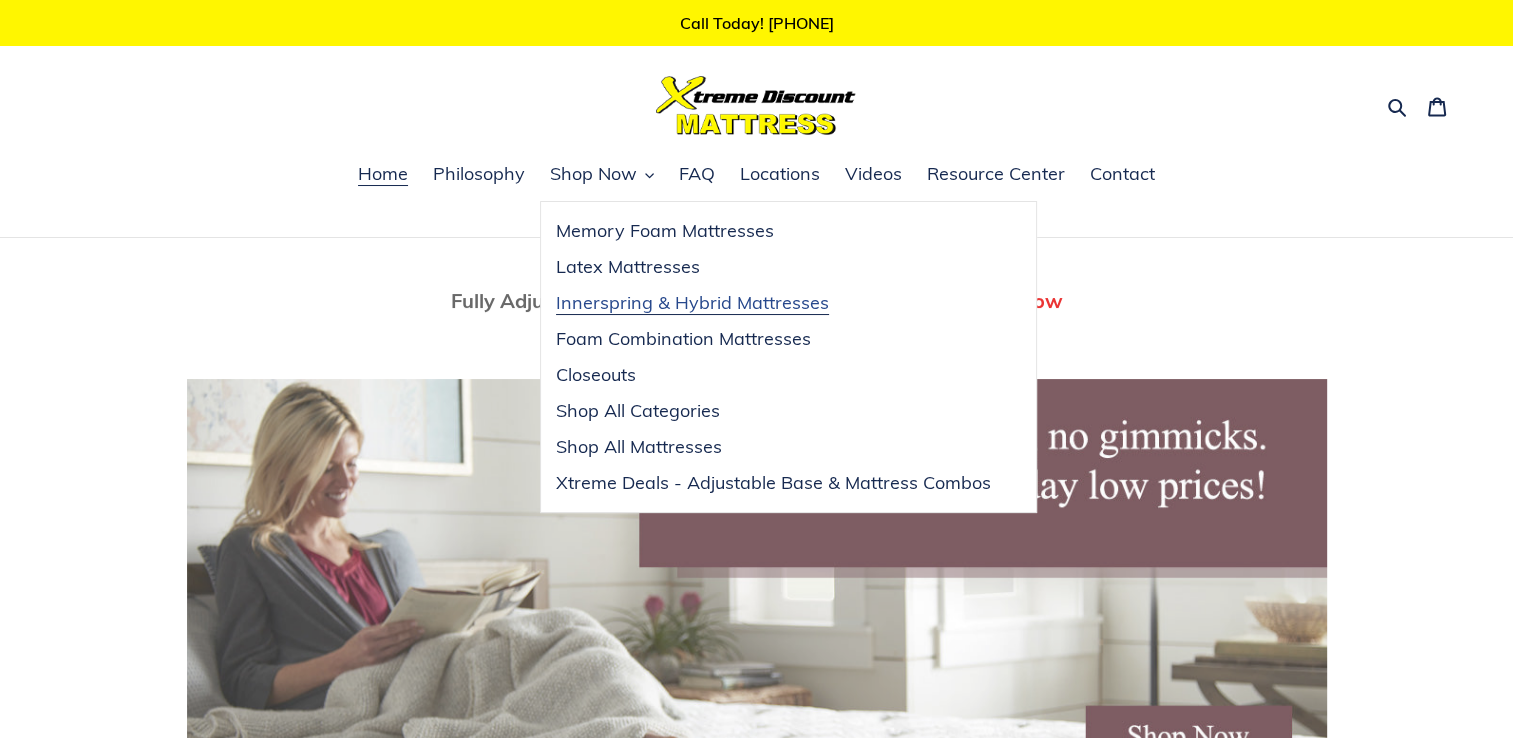 click on "Innerspring & Hybrid Mattresses" at bounding box center [692, 303] 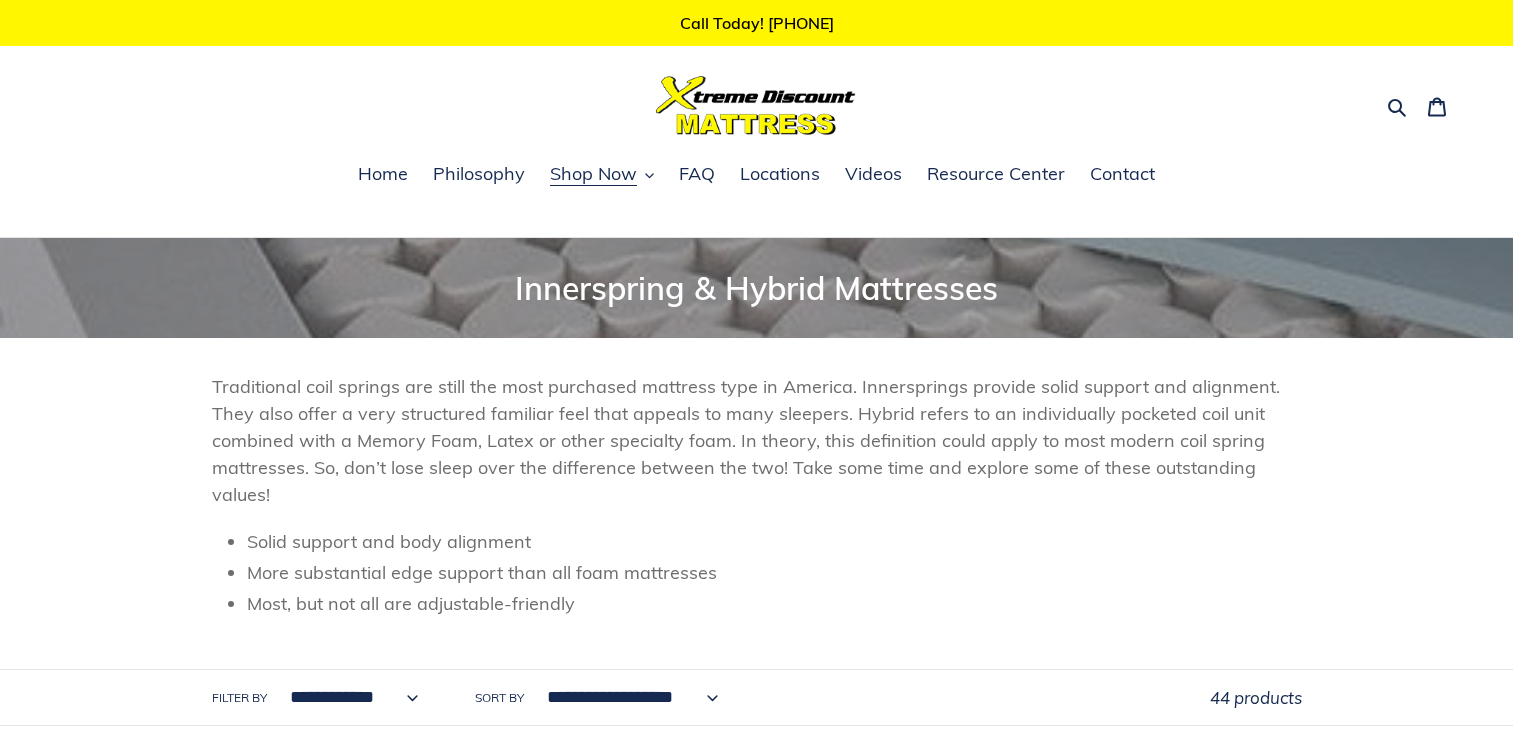 scroll, scrollTop: 0, scrollLeft: 0, axis: both 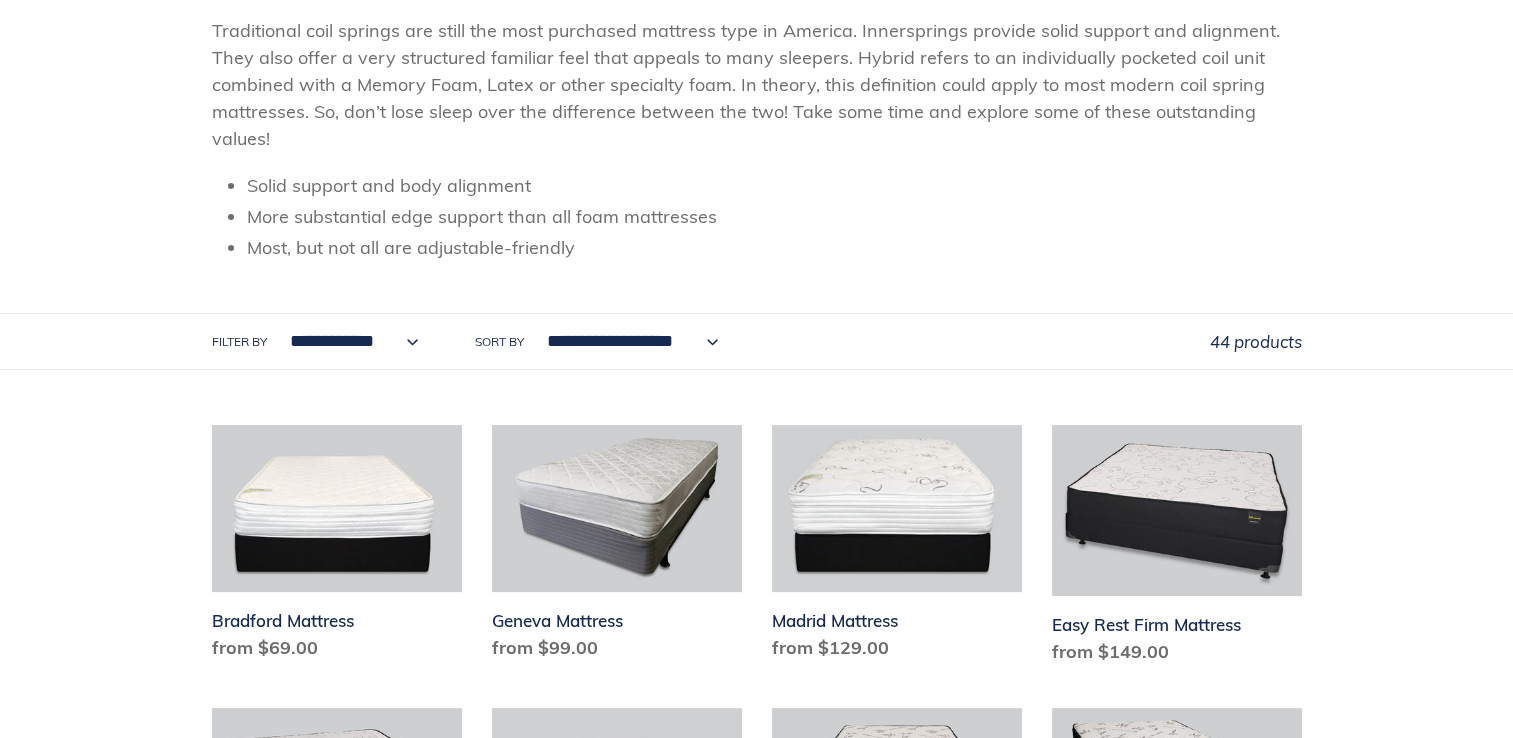 click on "**********" at bounding box center (349, 341) 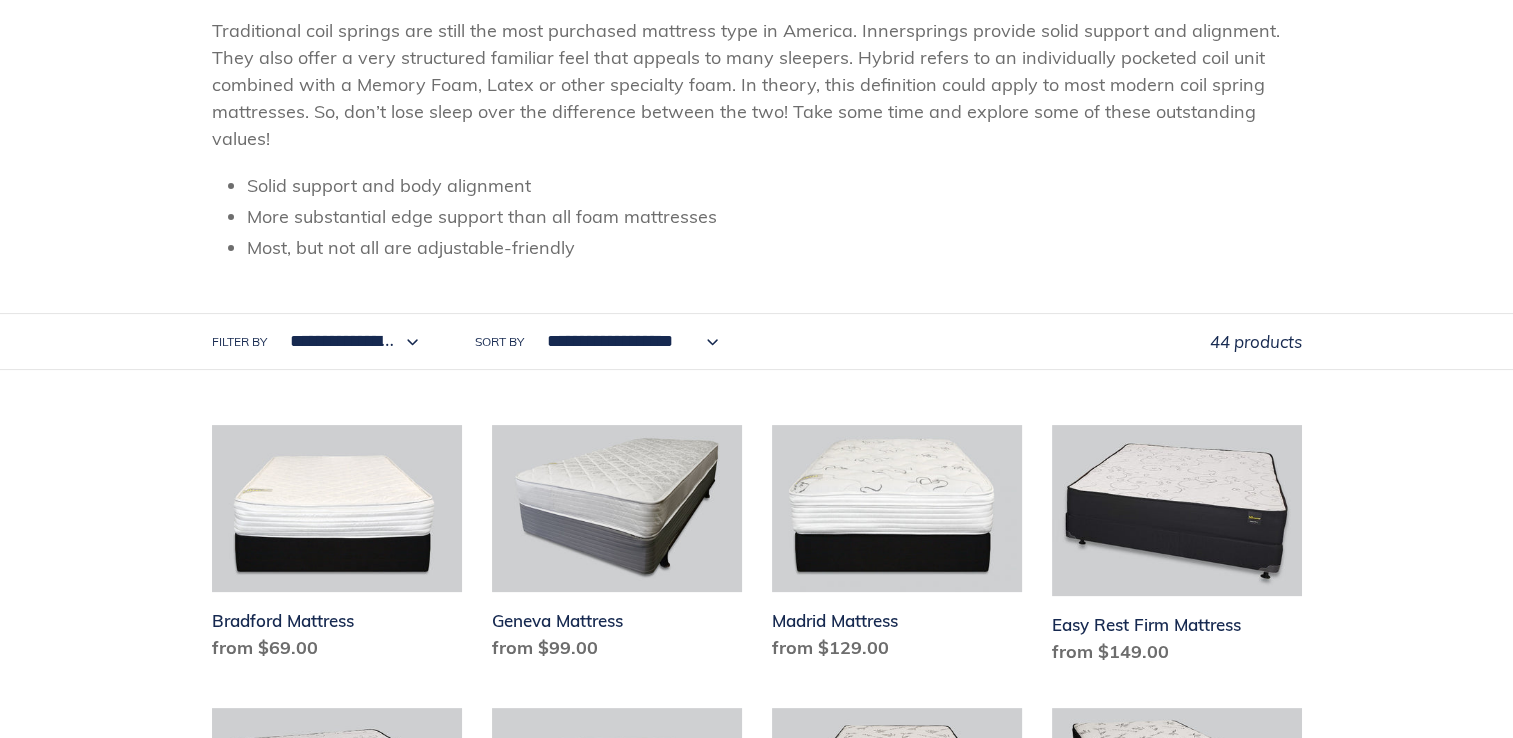 click on "**********" at bounding box center (349, 341) 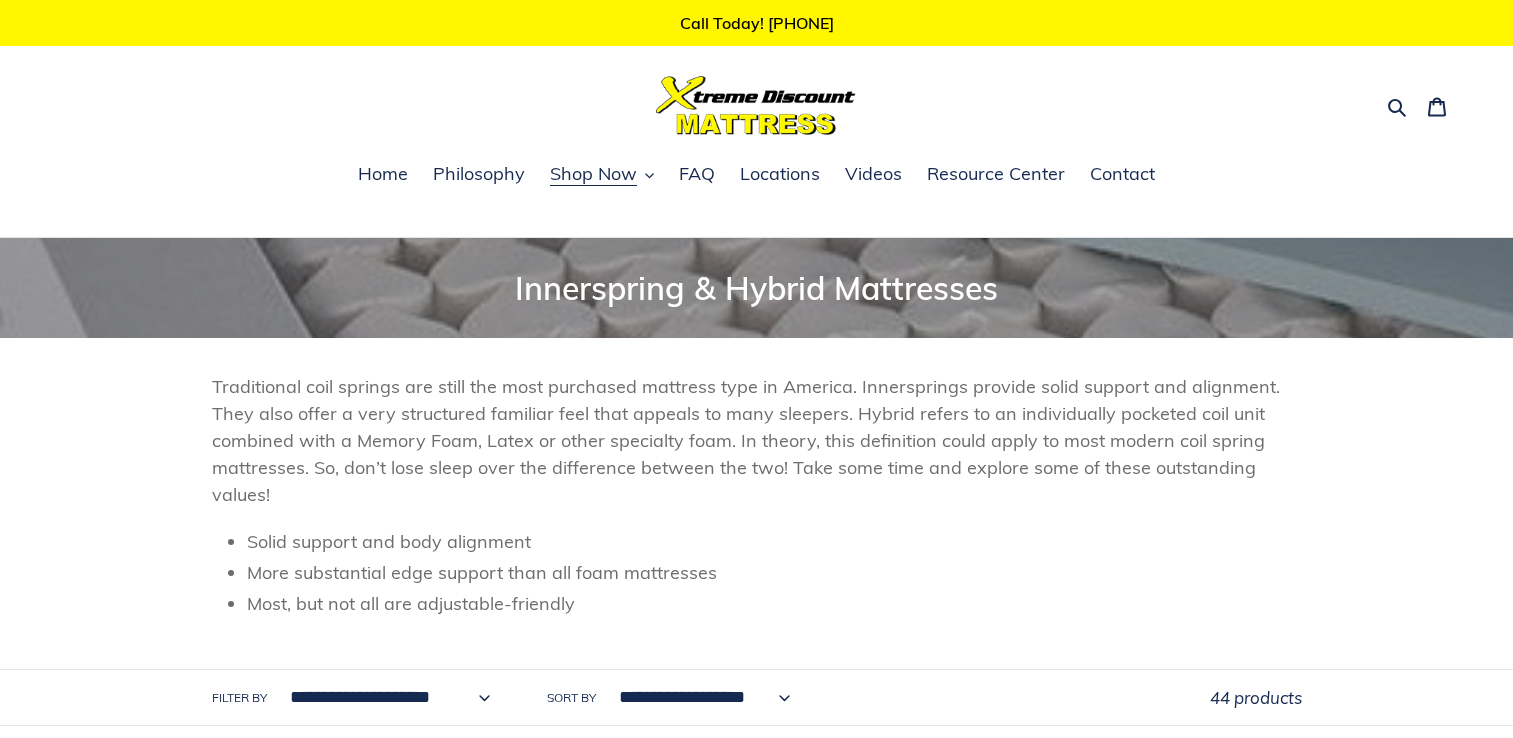 scroll, scrollTop: 0, scrollLeft: 0, axis: both 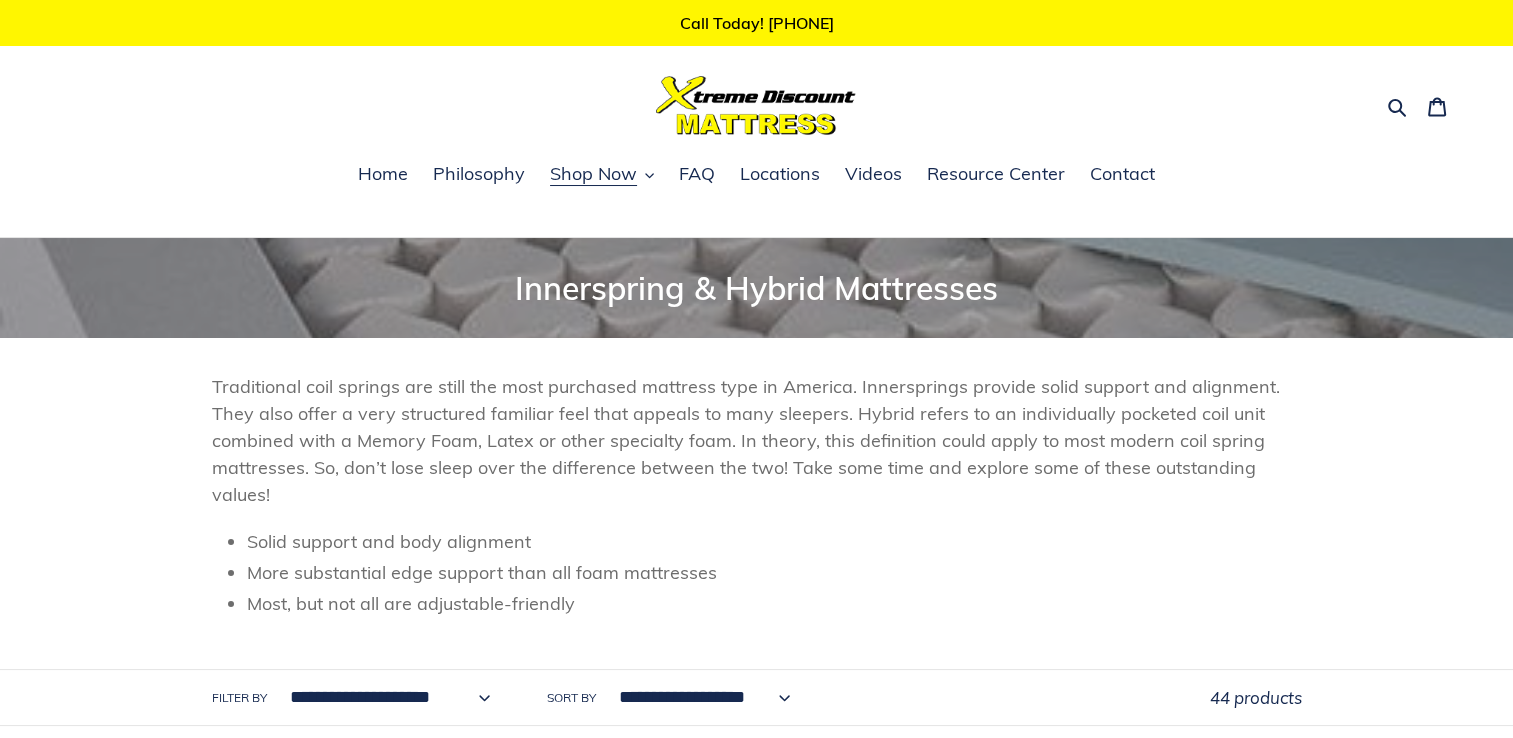 drag, startPoint x: 0, startPoint y: 0, endPoint x: 380, endPoint y: 512, distance: 637.60803 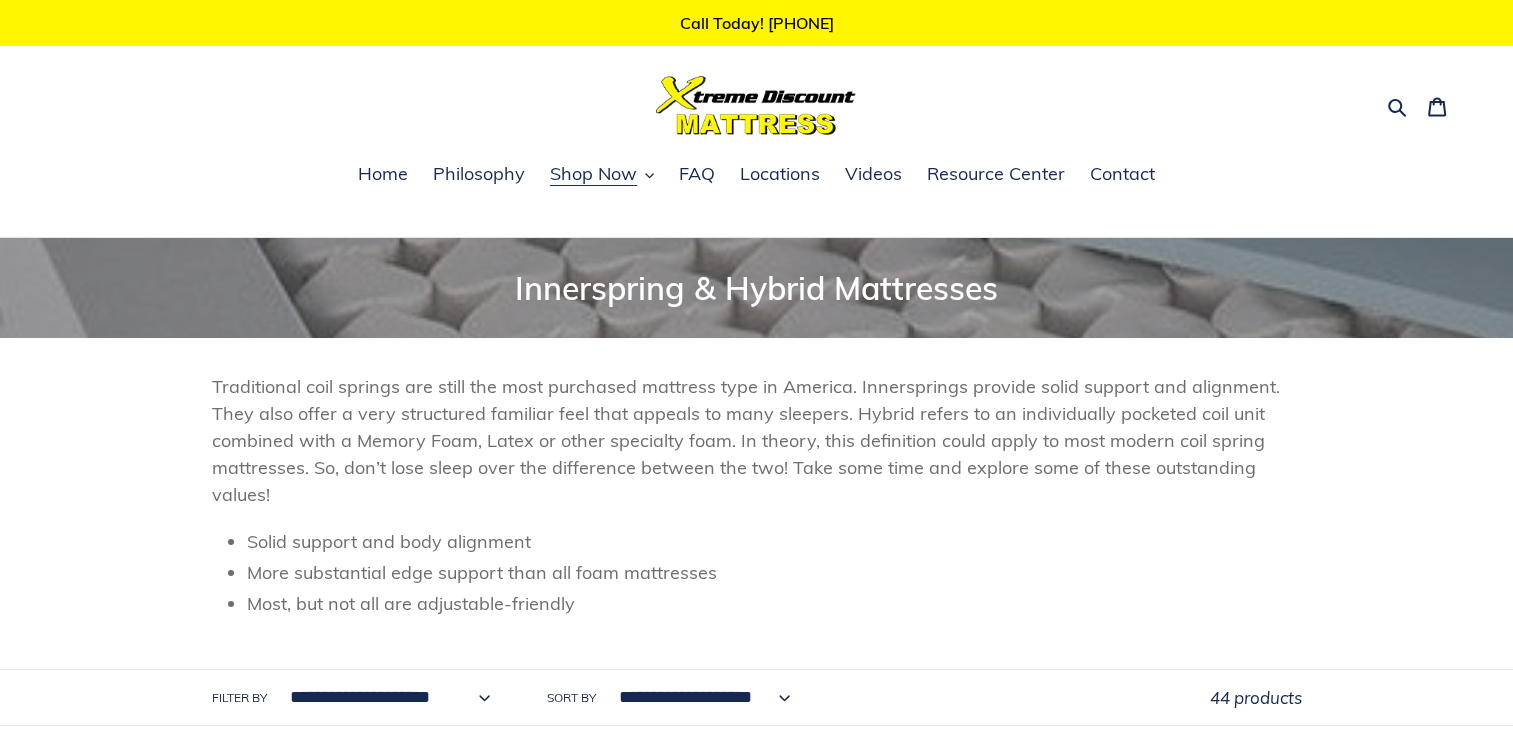 click on "**********" at bounding box center (700, 697) 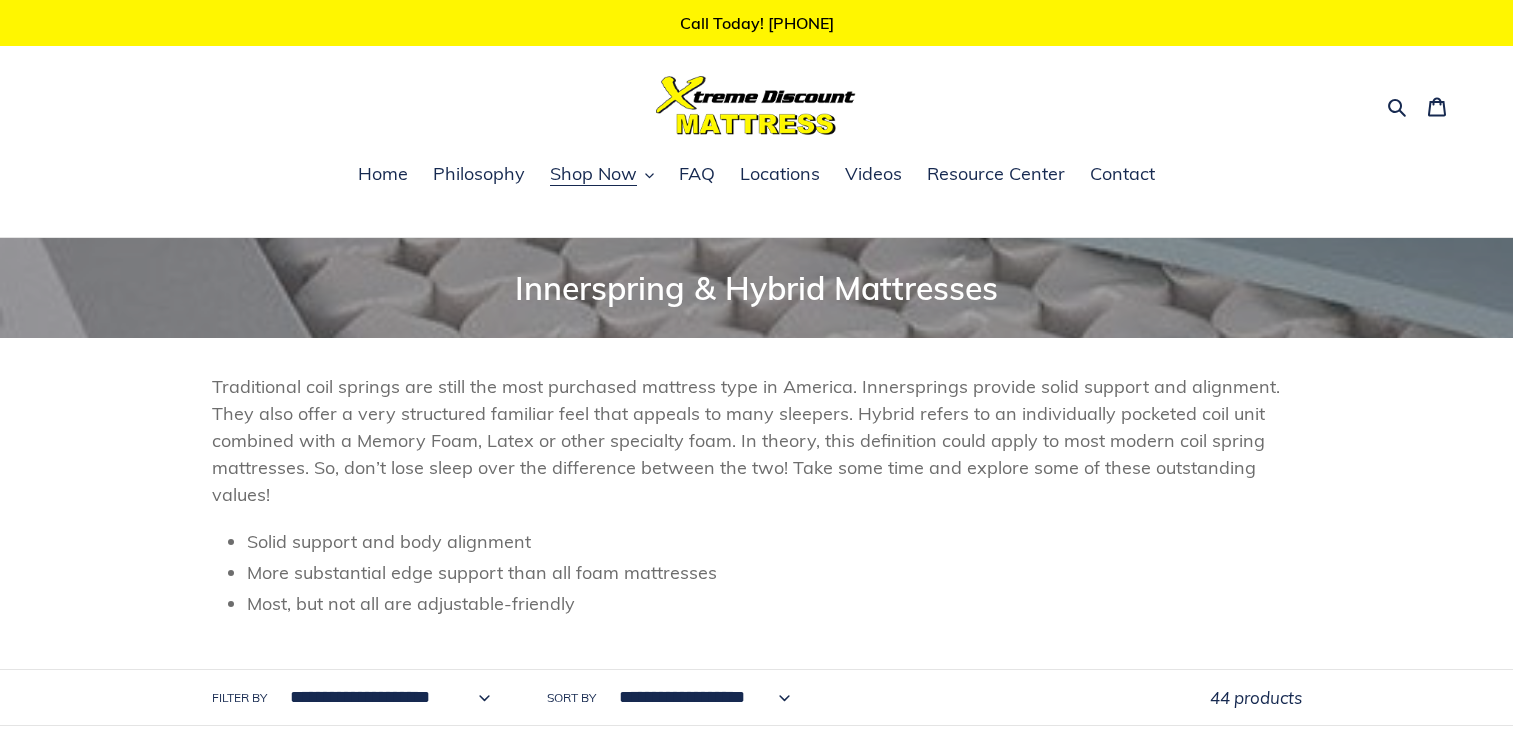 scroll, scrollTop: 0, scrollLeft: 0, axis: both 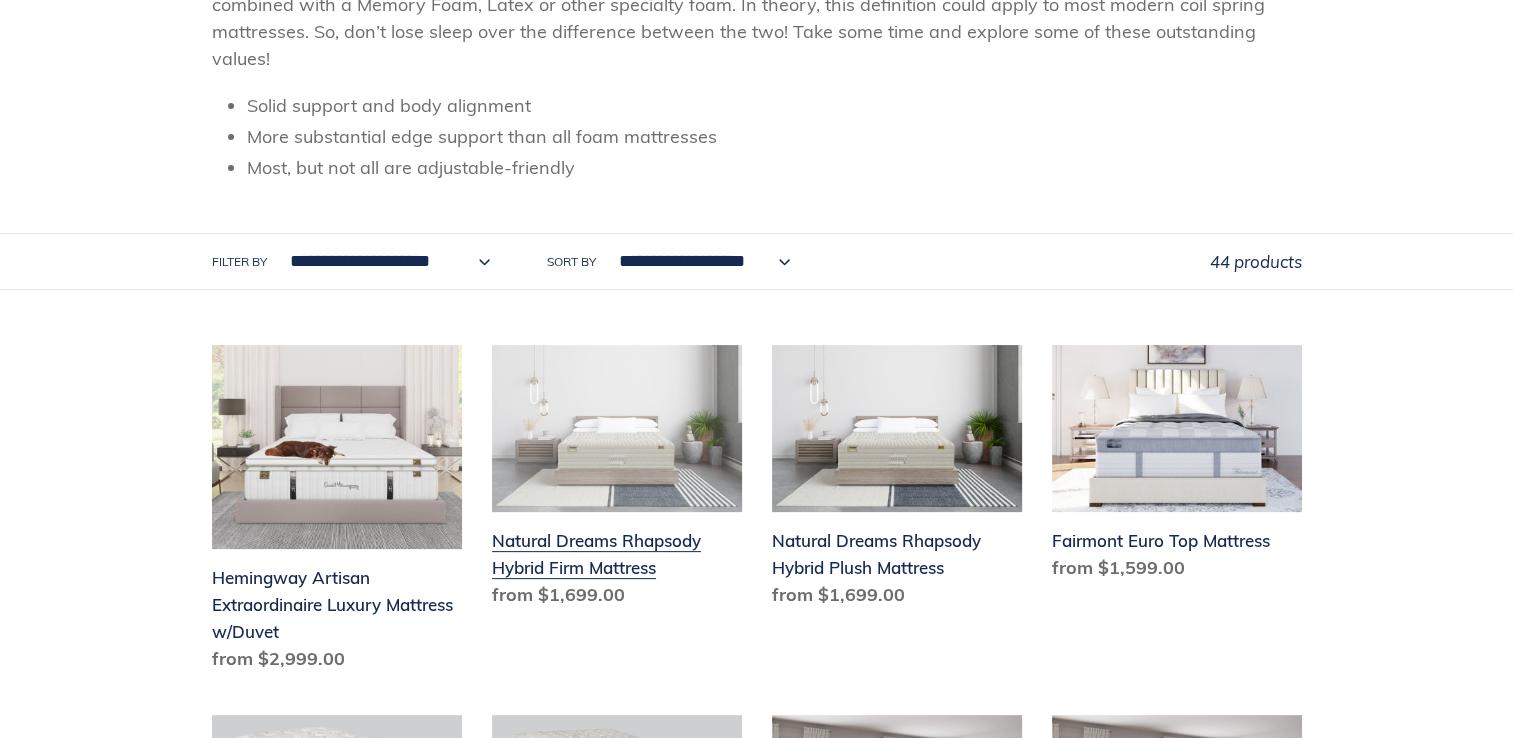 click on "Natural Dreams Rhapsody Hybrid Firm Mattress" at bounding box center (617, 480) 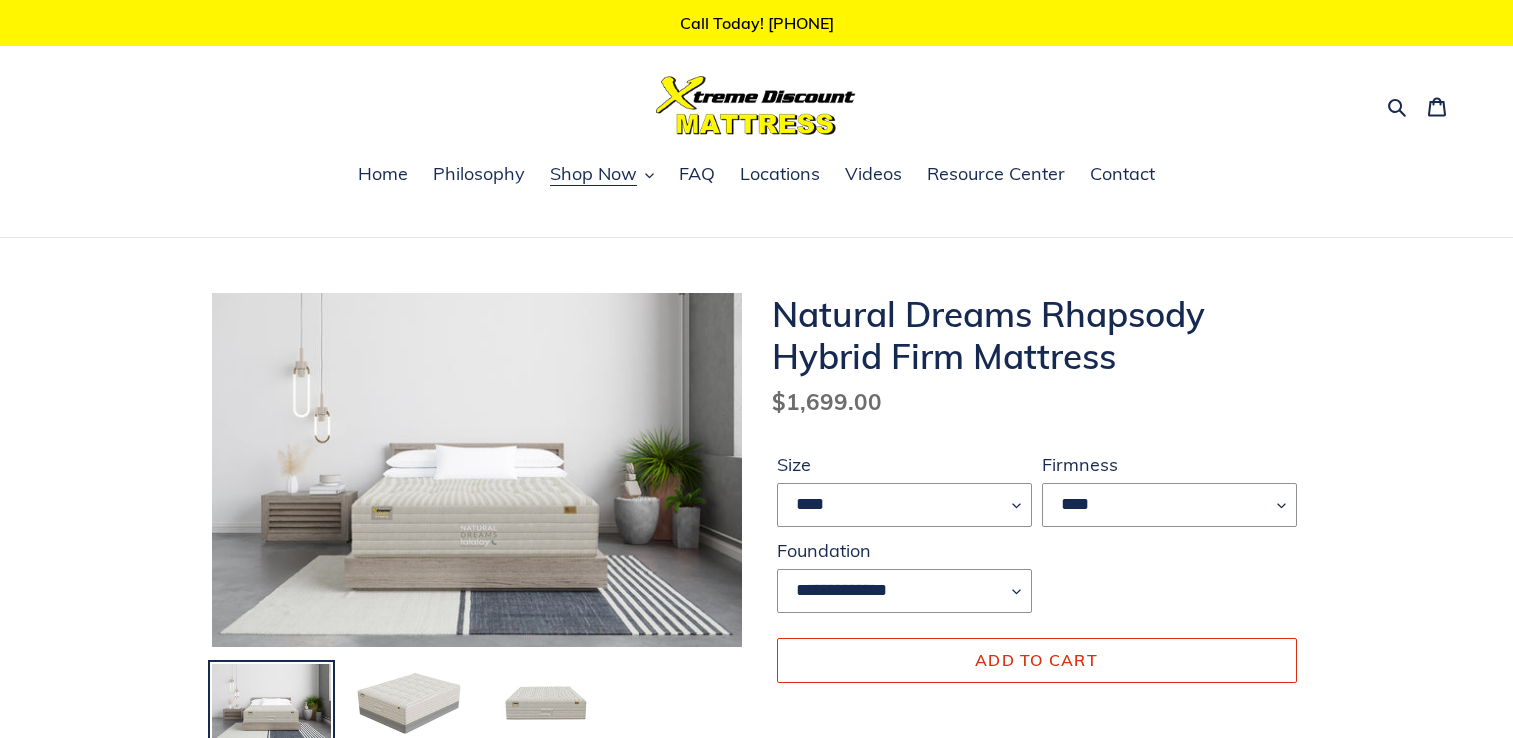 scroll, scrollTop: 0, scrollLeft: 0, axis: both 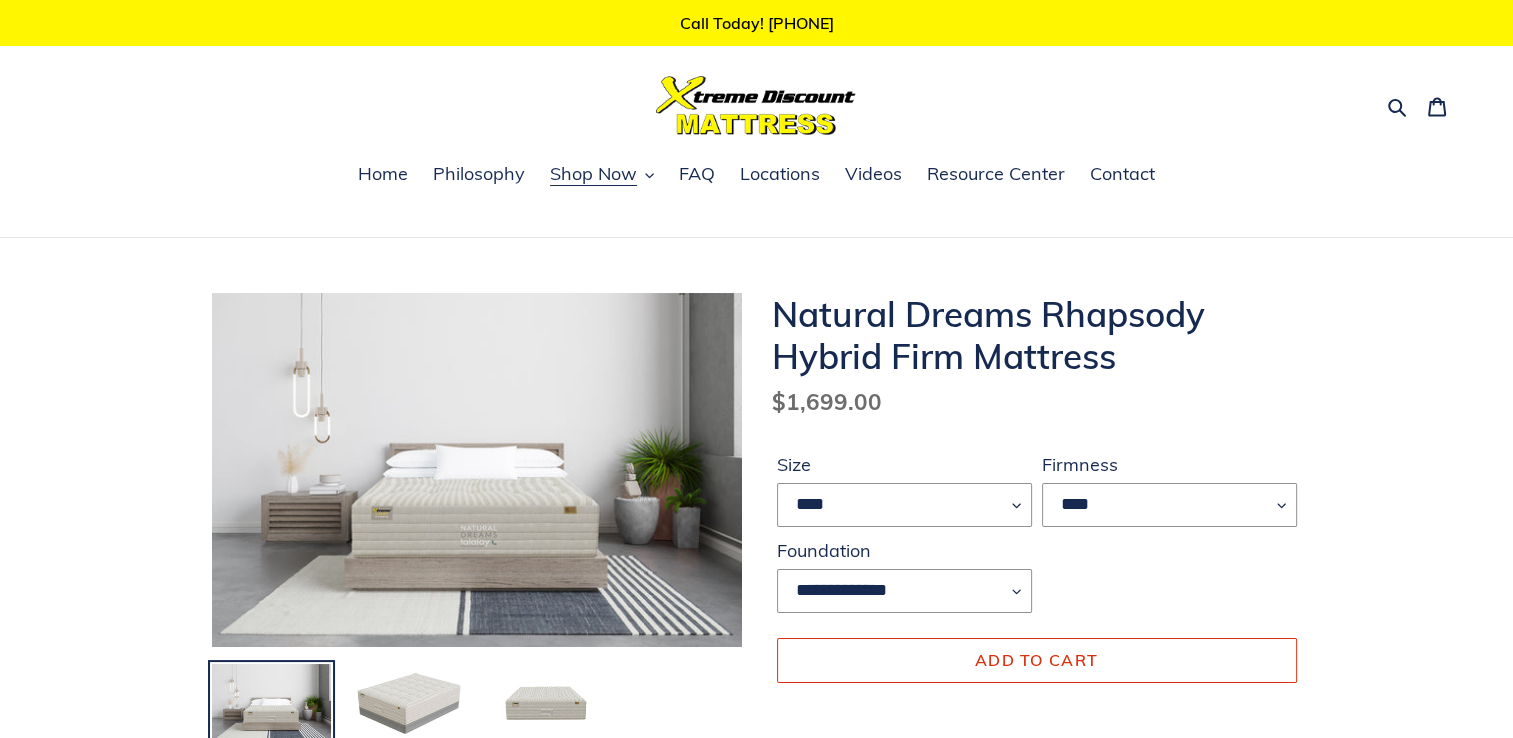 click at bounding box center (51, 231) 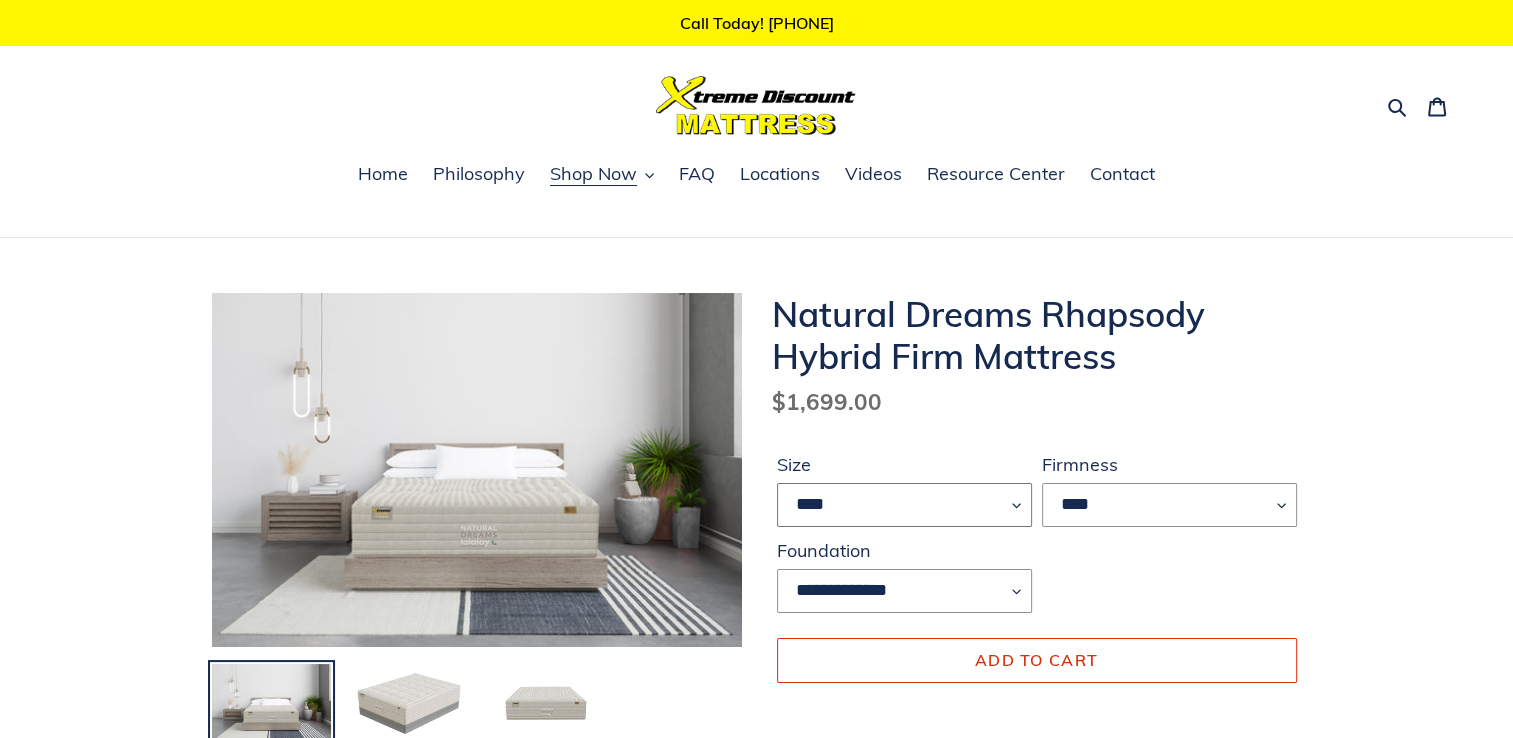 click on "**** ******* **** ***** ****" at bounding box center [904, 505] 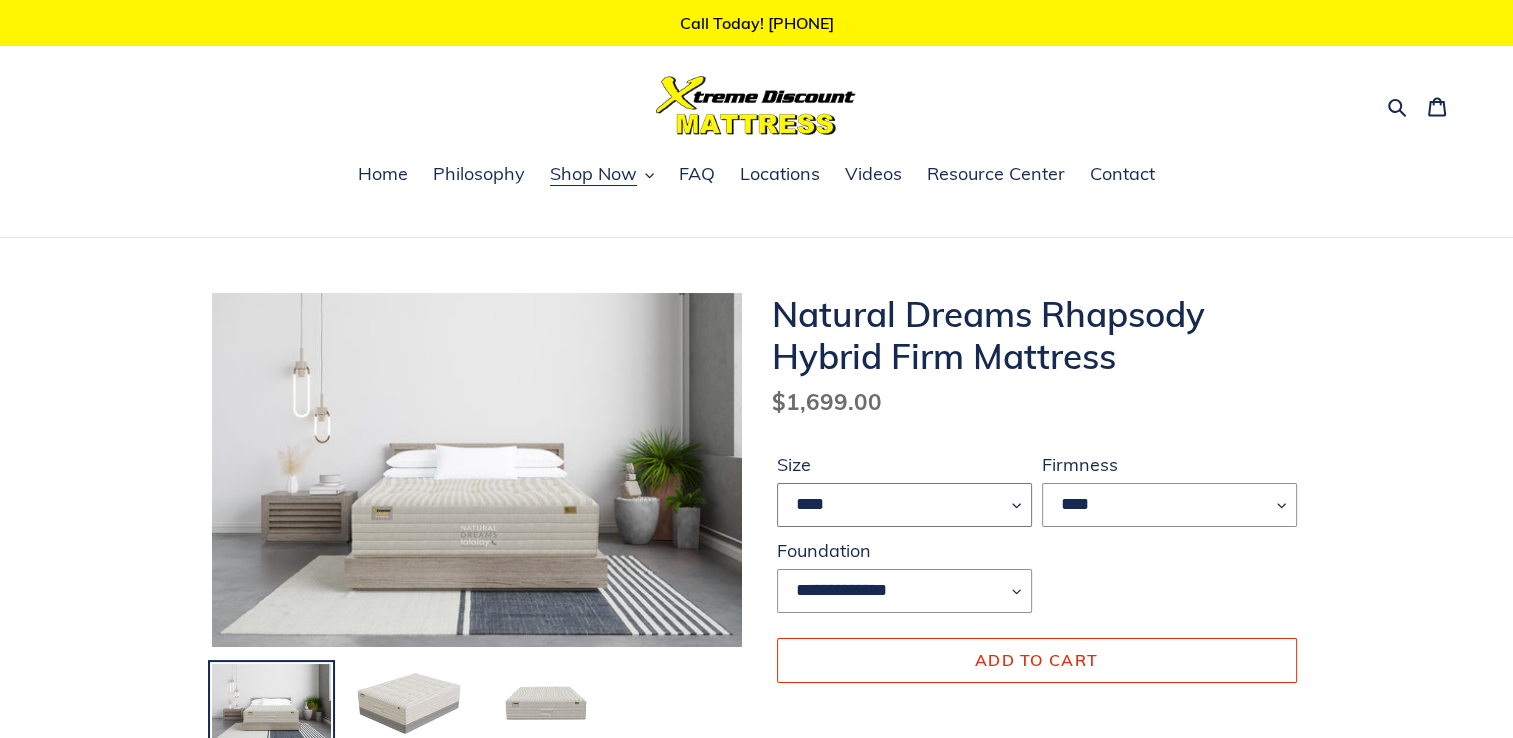 select on "*****" 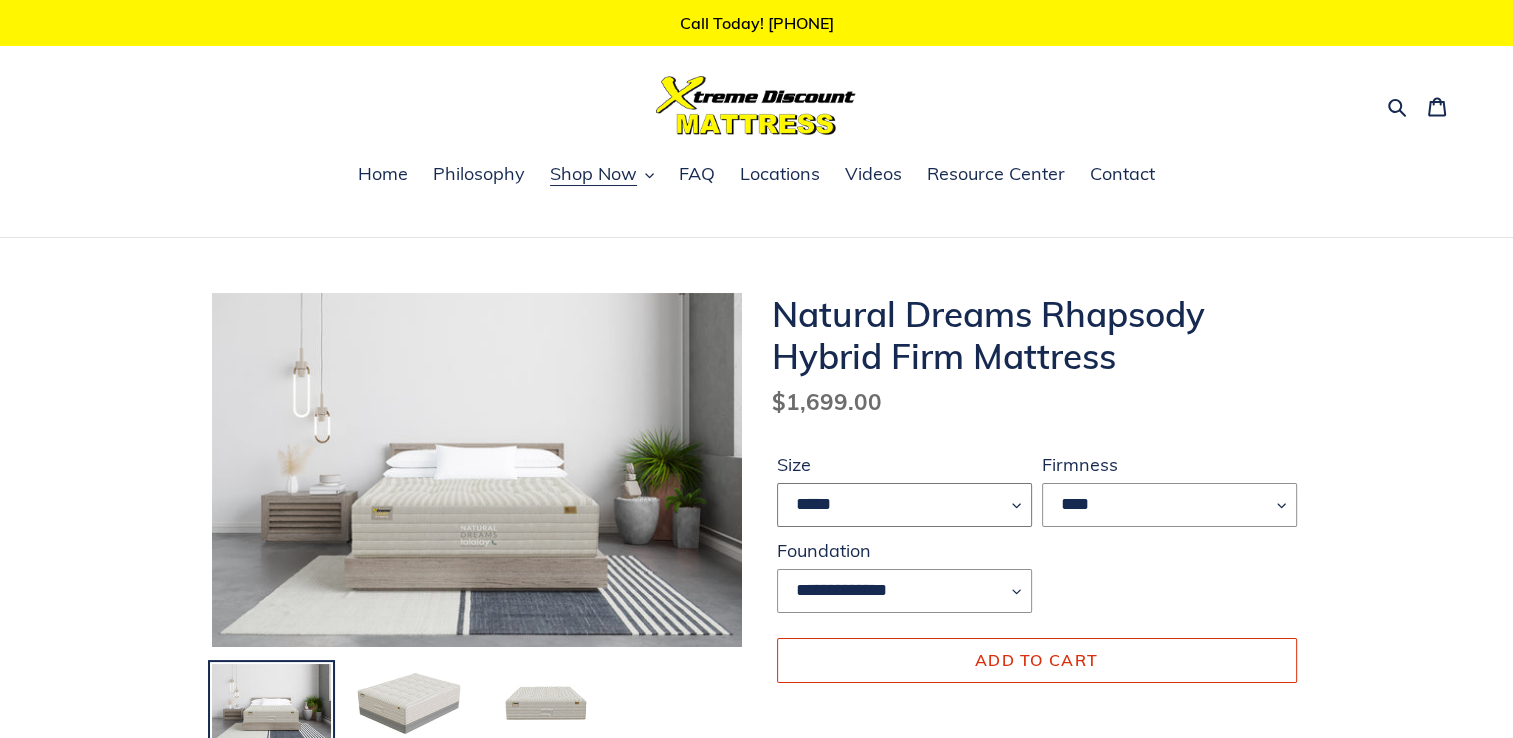 click on "**** ******* **** ***** ****" at bounding box center [904, 505] 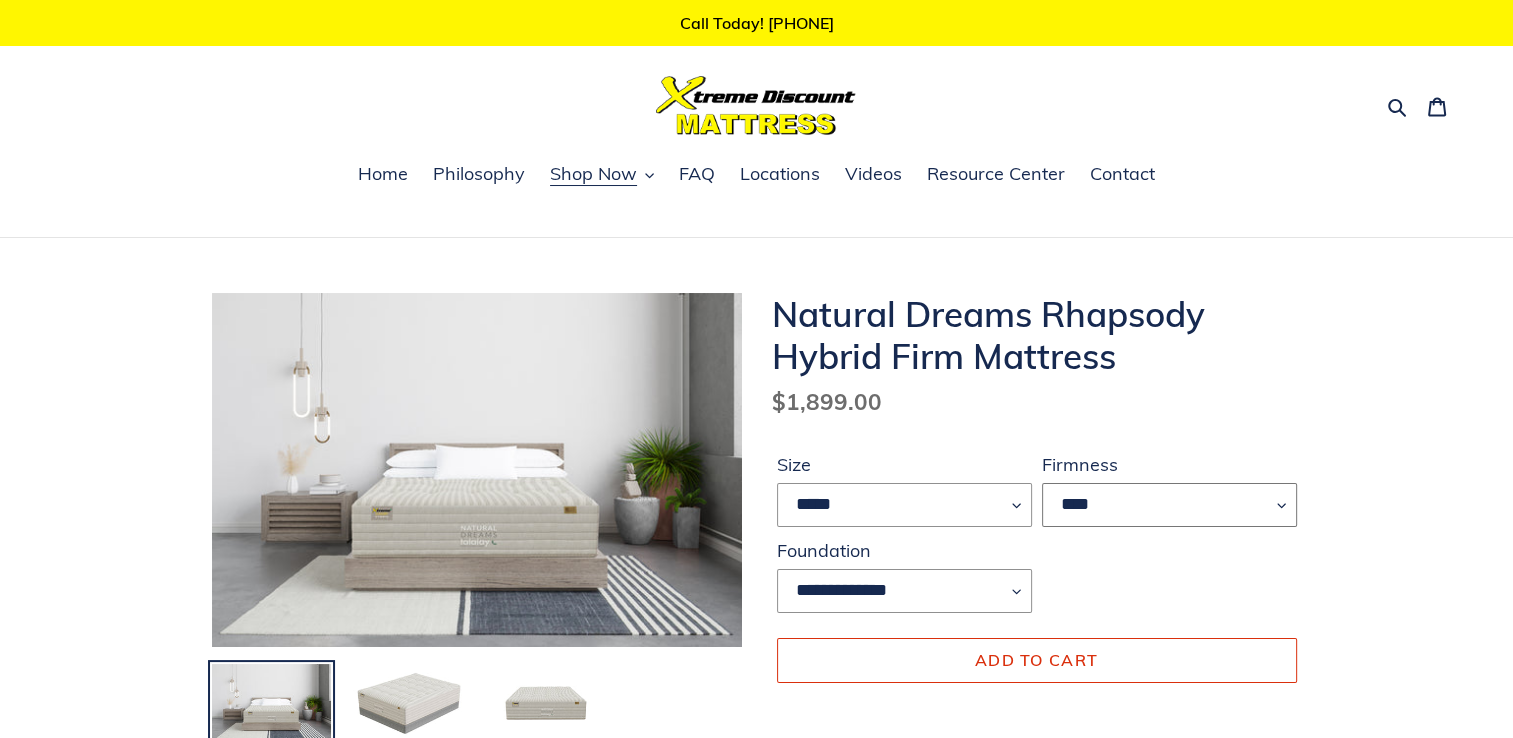 click on "****" at bounding box center (1169, 505) 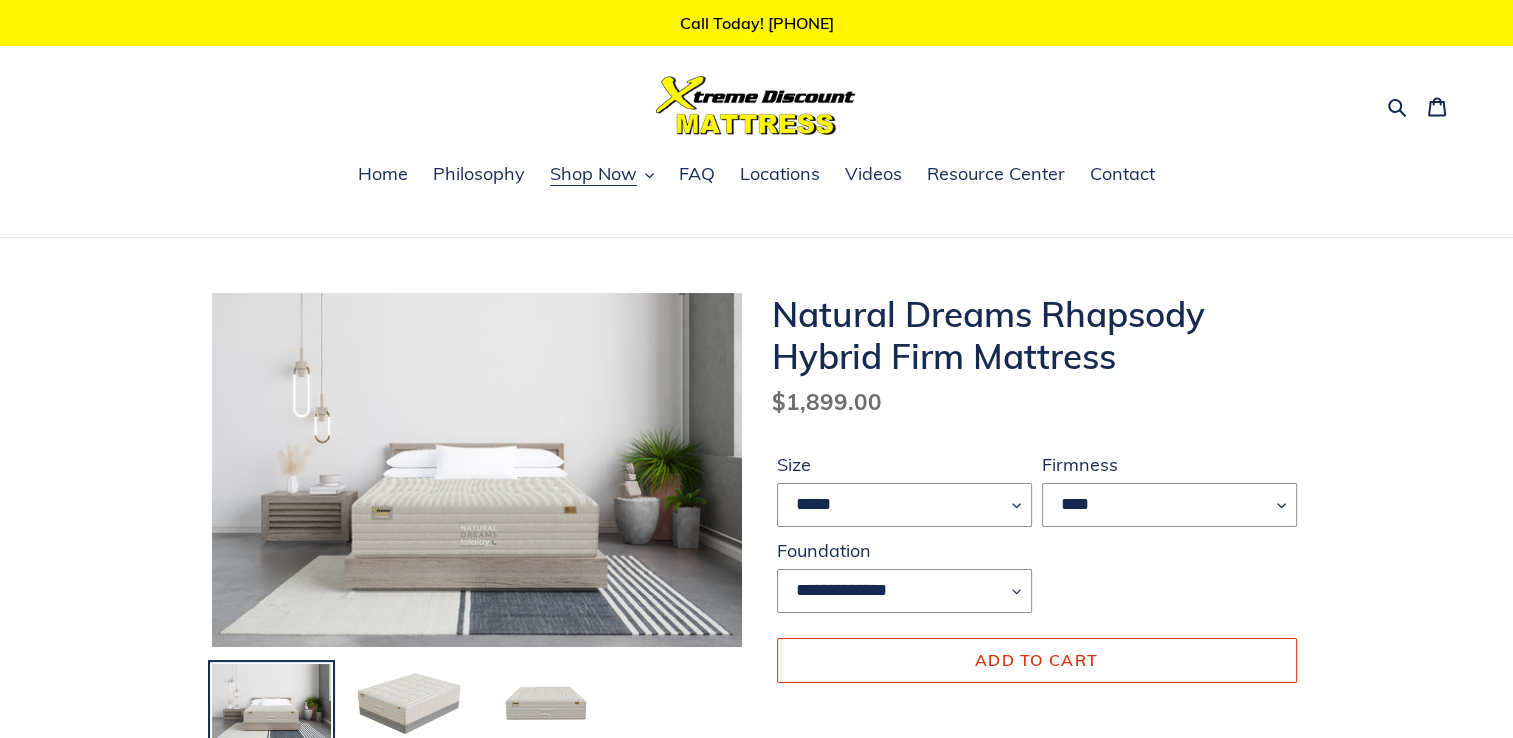 click on "Natural Dreams Rhapsody Hybrid Firm Mattress
Regular price
$1,899.00
Sale price
$1,699.00
Regular price
$1,899.00
Sale
Sold out
Unit price
/ per
****" at bounding box center [757, 2133] 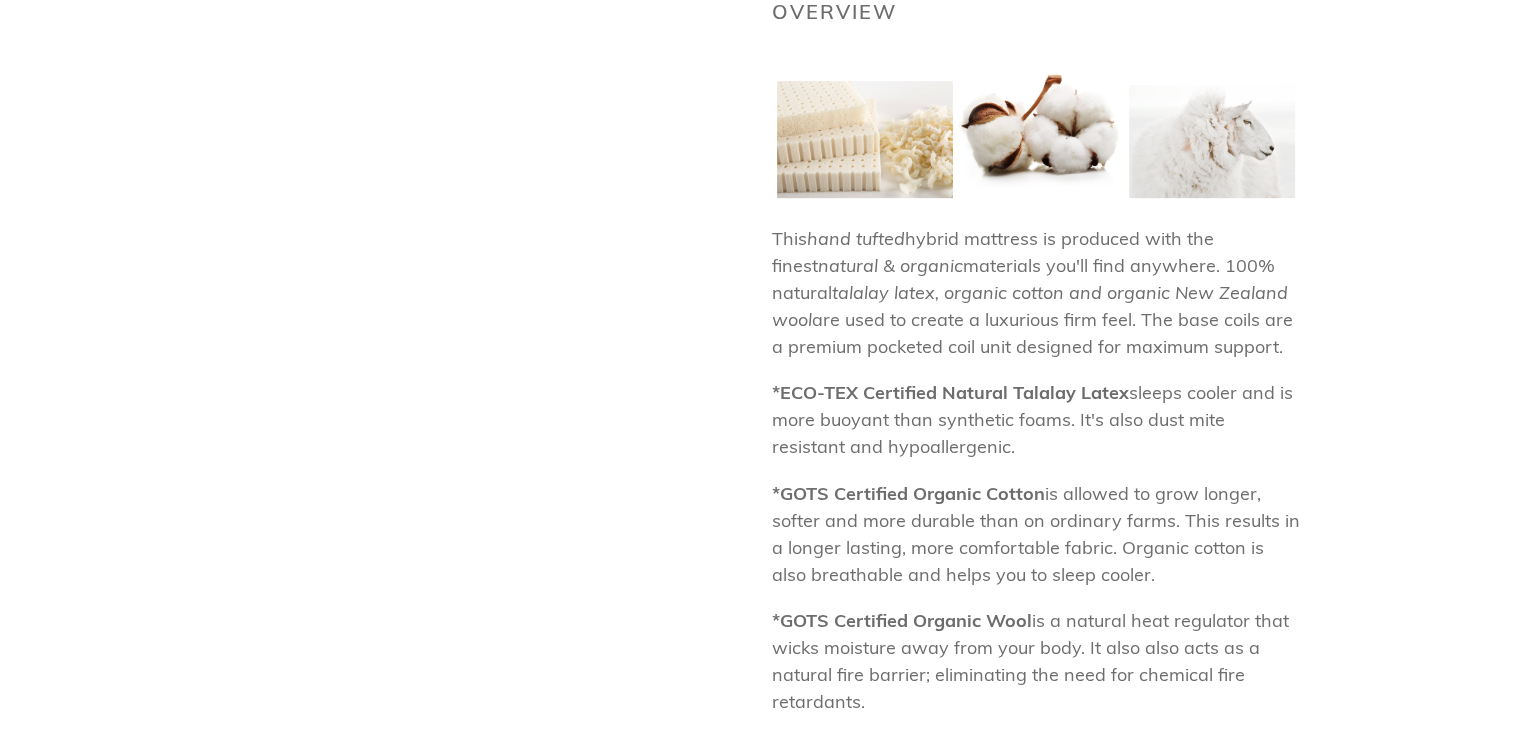 scroll, scrollTop: 0, scrollLeft: 0, axis: both 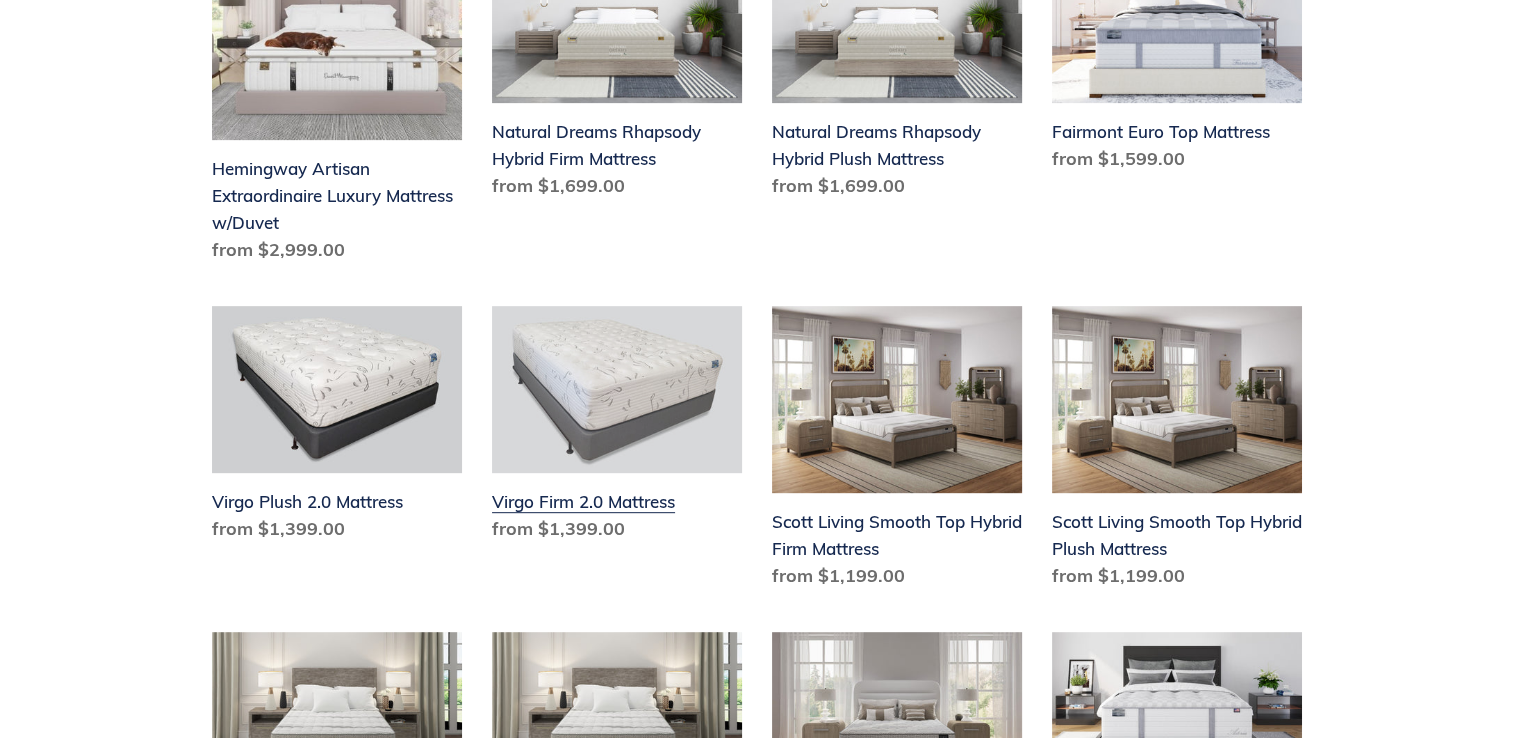 click on "Virgo Firm 2.0 Mattress" at bounding box center (617, 428) 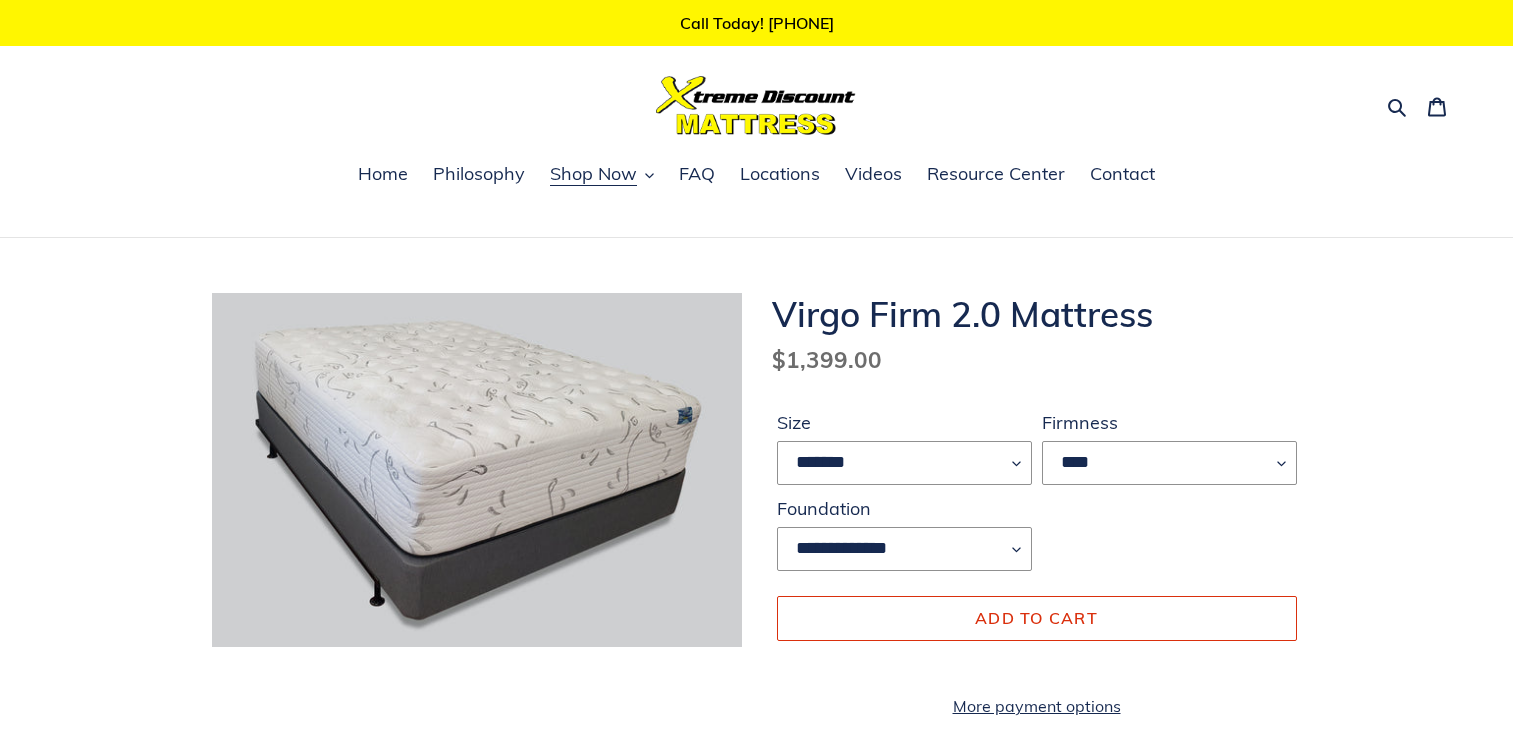 scroll, scrollTop: 0, scrollLeft: 0, axis: both 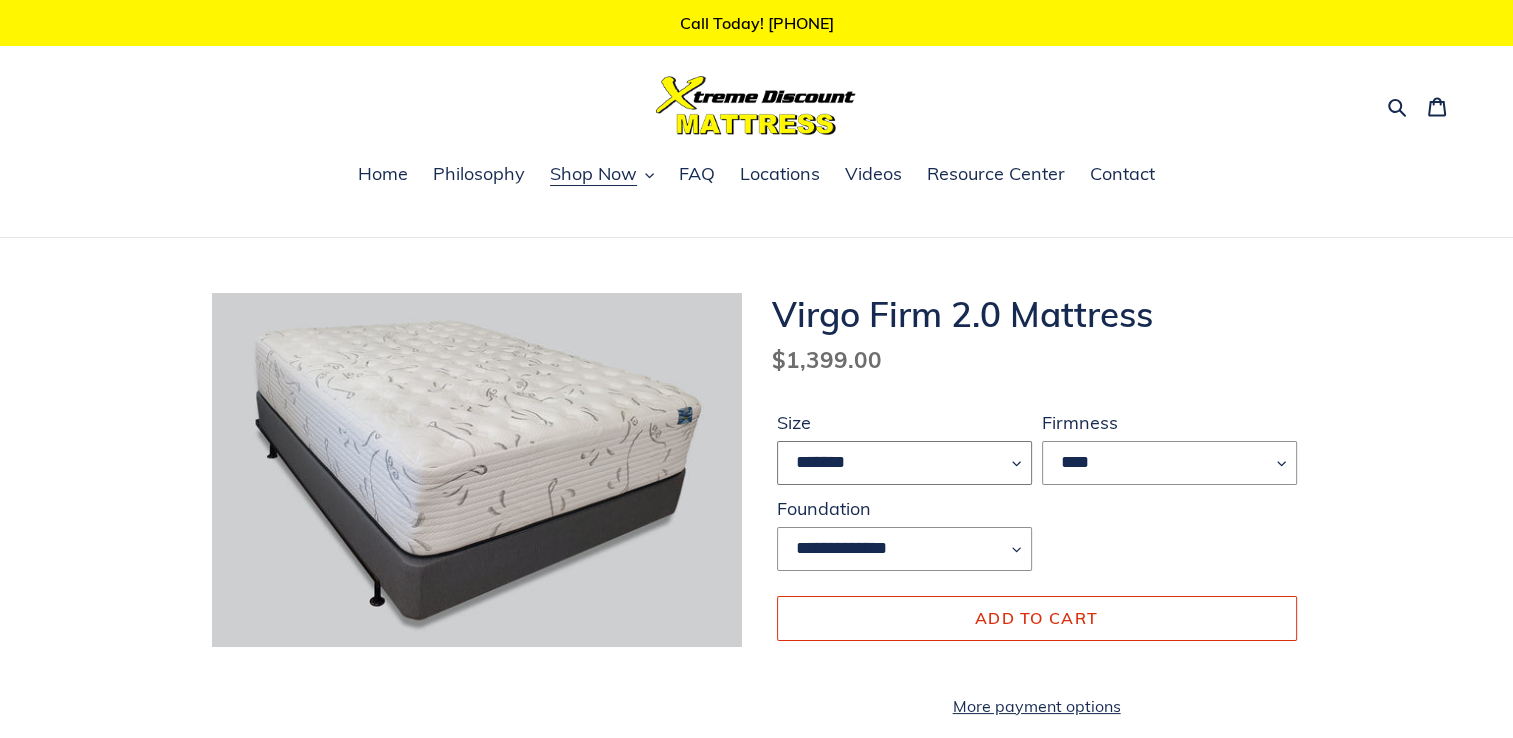click on "******* **** ***** ****" at bounding box center (904, 463) 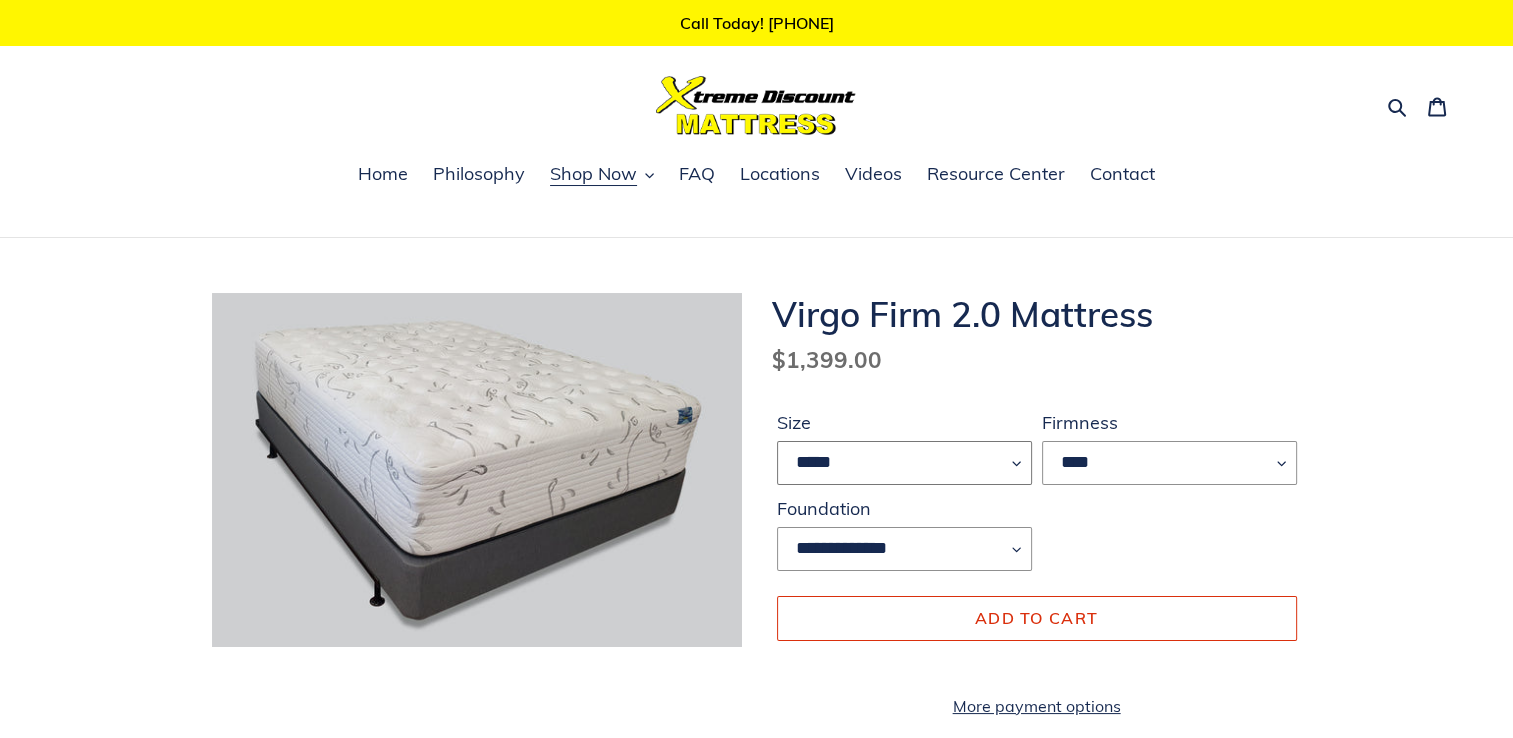 click on "******* **** ***** ****" at bounding box center [904, 463] 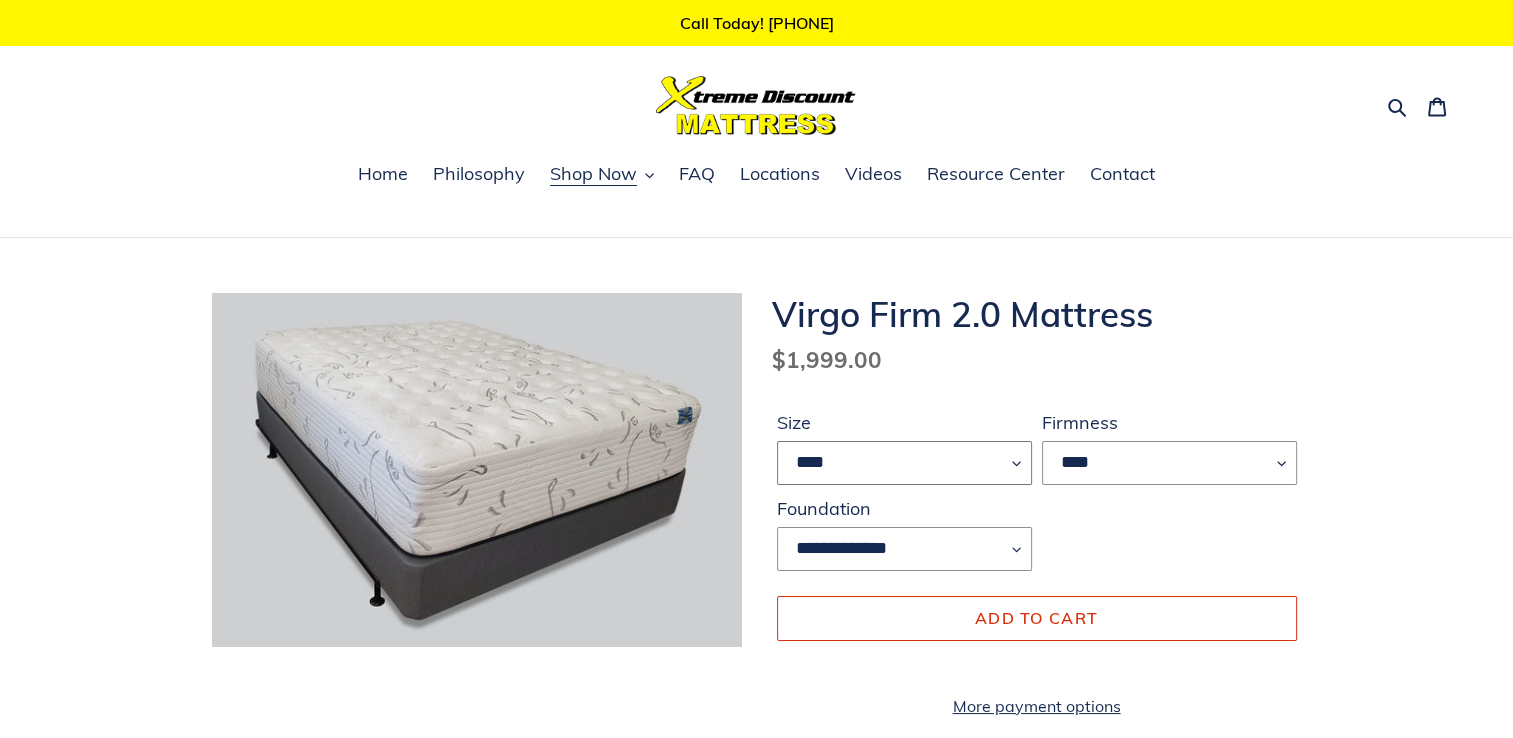 select on "*****" 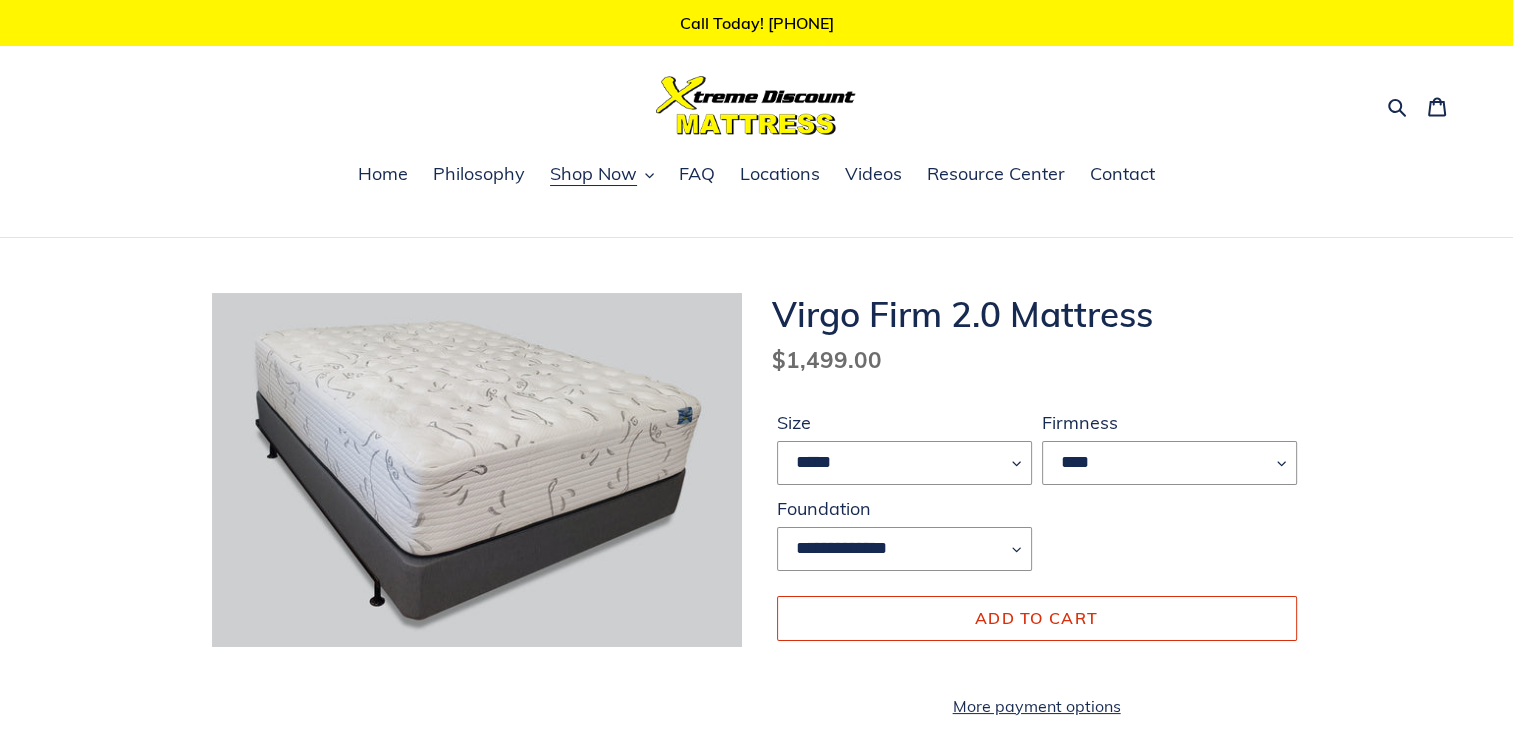 click on "Virgo Firm 2.0 Mattress
Regular price
$1,499.00
Sale price
$1,399.00
Regular price
$1,499.00
Sale
Sold out
Unit price
/ per
Size
******* **** ***** ****
Firmness
****
Error" at bounding box center [756, 1667] 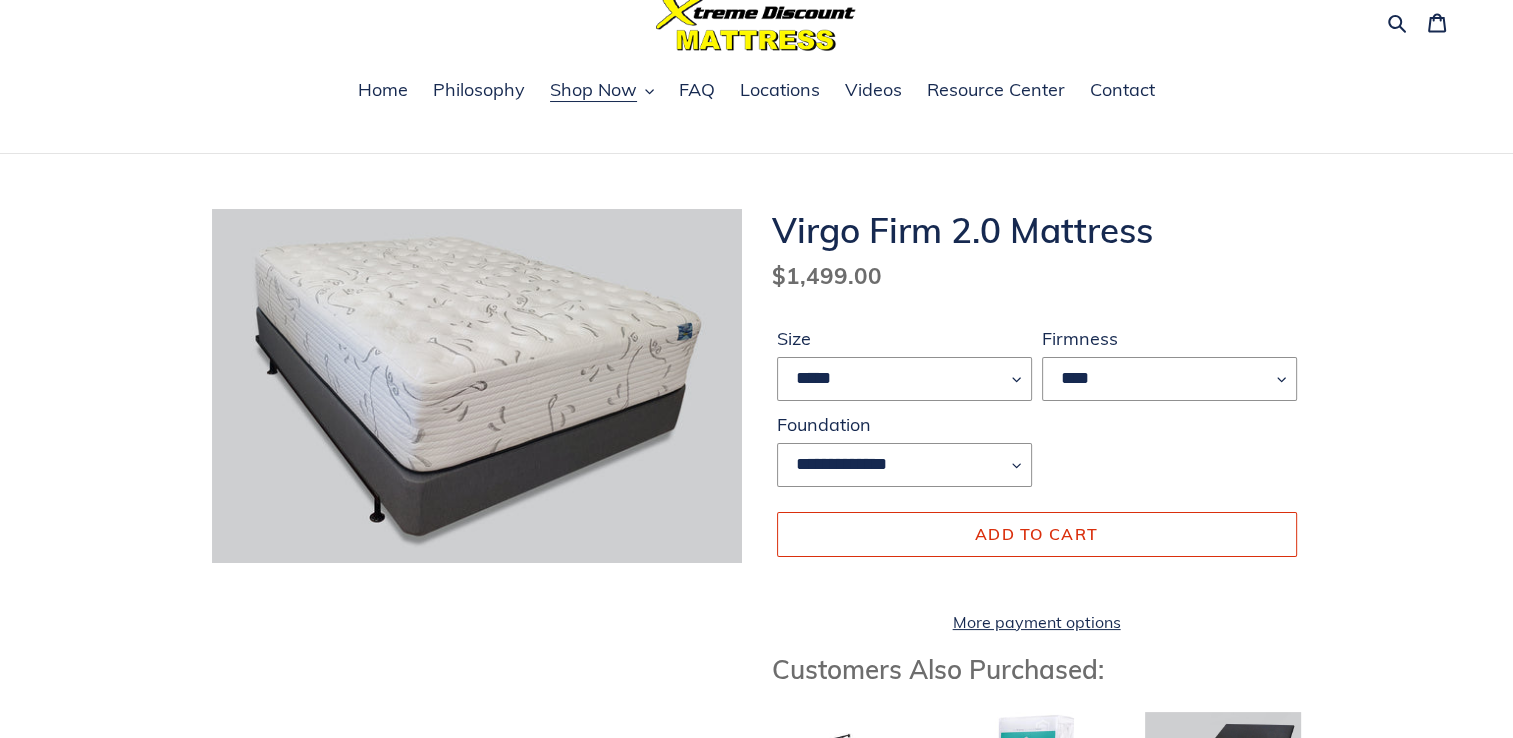 scroll, scrollTop: 0, scrollLeft: 0, axis: both 